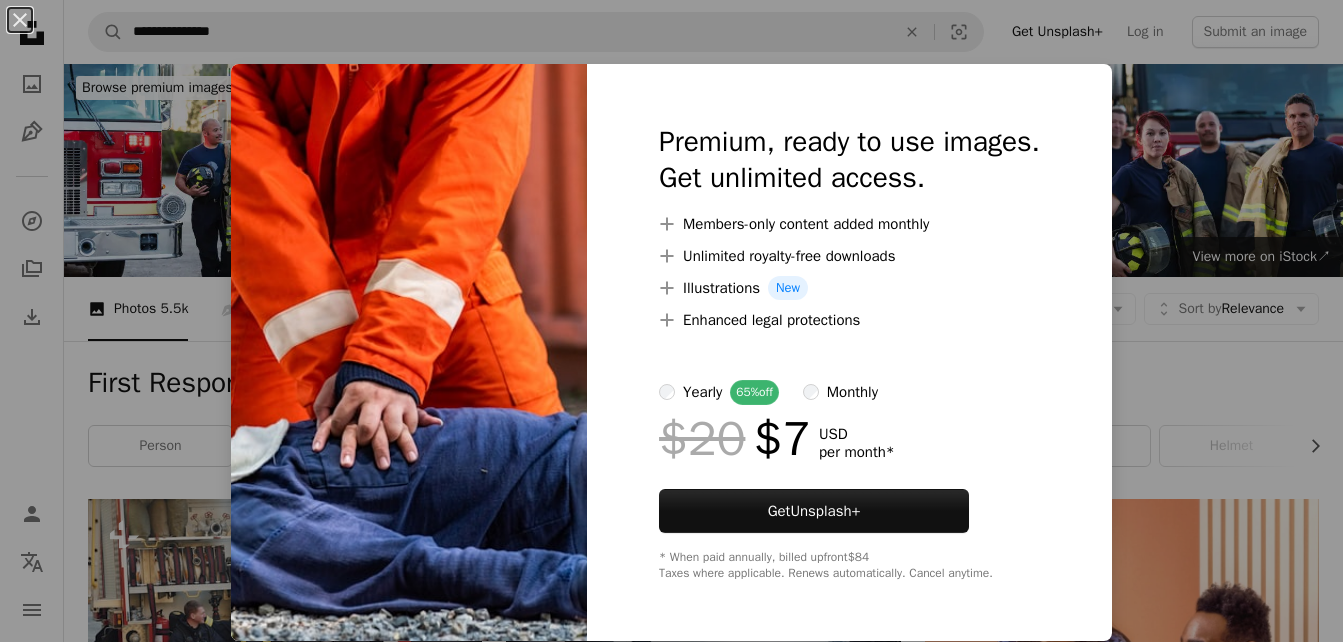 scroll, scrollTop: 800, scrollLeft: 0, axis: vertical 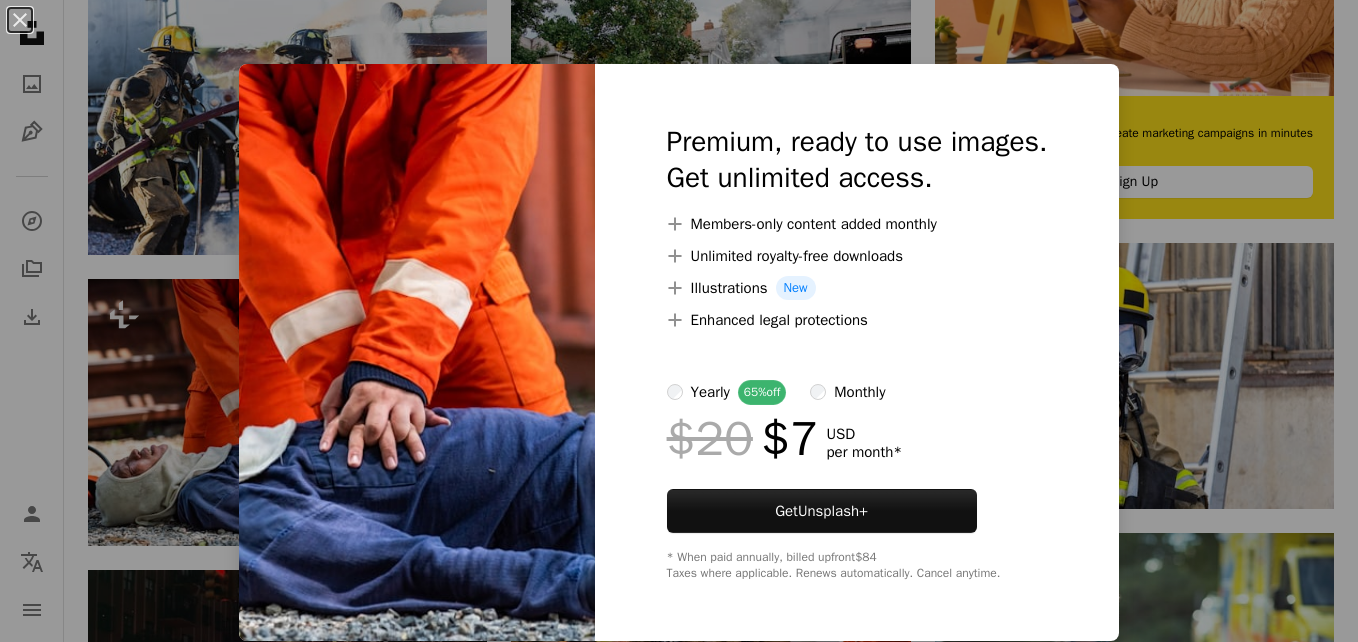 click on "An X shape Premium, ready to use images. Get unlimited access. A plus sign Members-only content added monthly A plus sign Unlimited royalty-free downloads A plus sign Illustrations  New A plus sign Enhanced legal protections yearly 65%  off monthly $20   $7 USD per month * Get  Unsplash+ * When paid annually, billed upfront  $84 Taxes where applicable. Renews automatically. Cancel anytime." at bounding box center [679, 321] 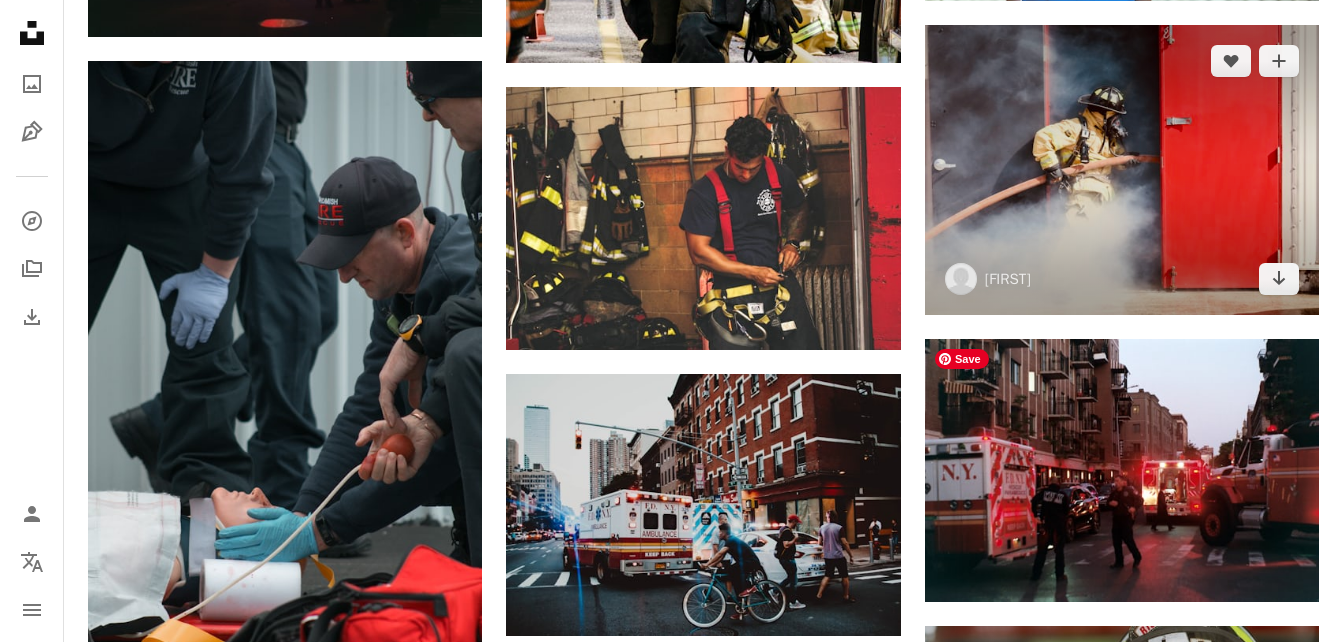 scroll, scrollTop: 1593, scrollLeft: 0, axis: vertical 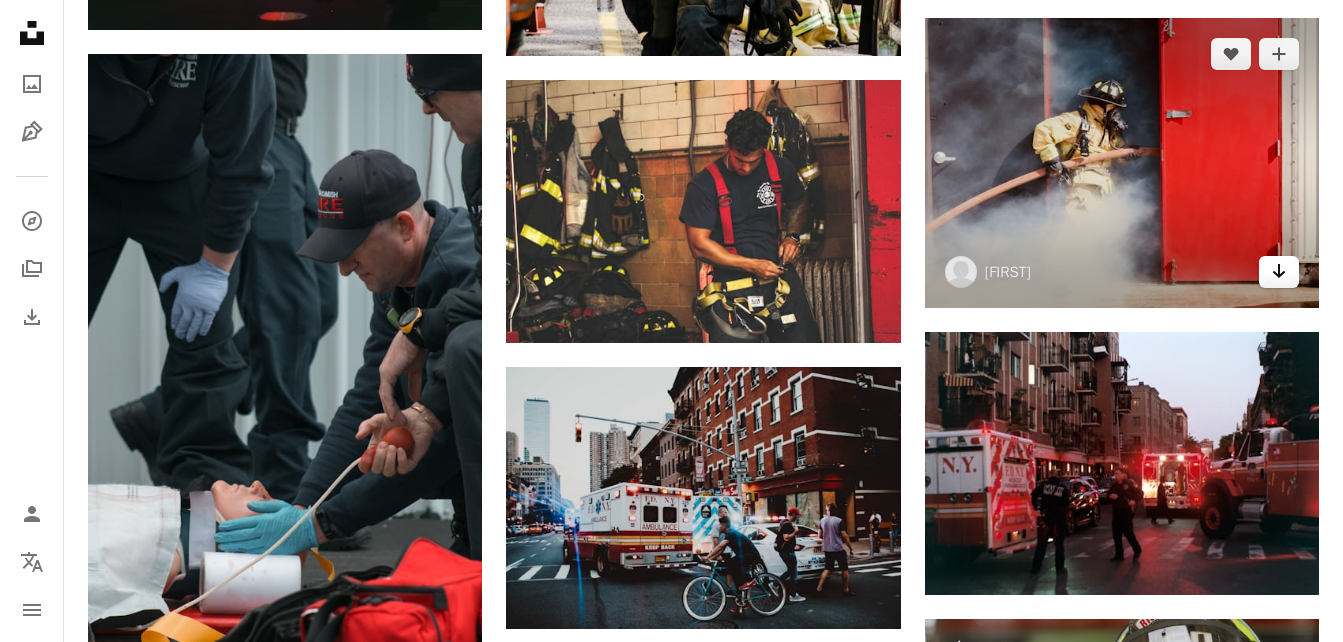 click 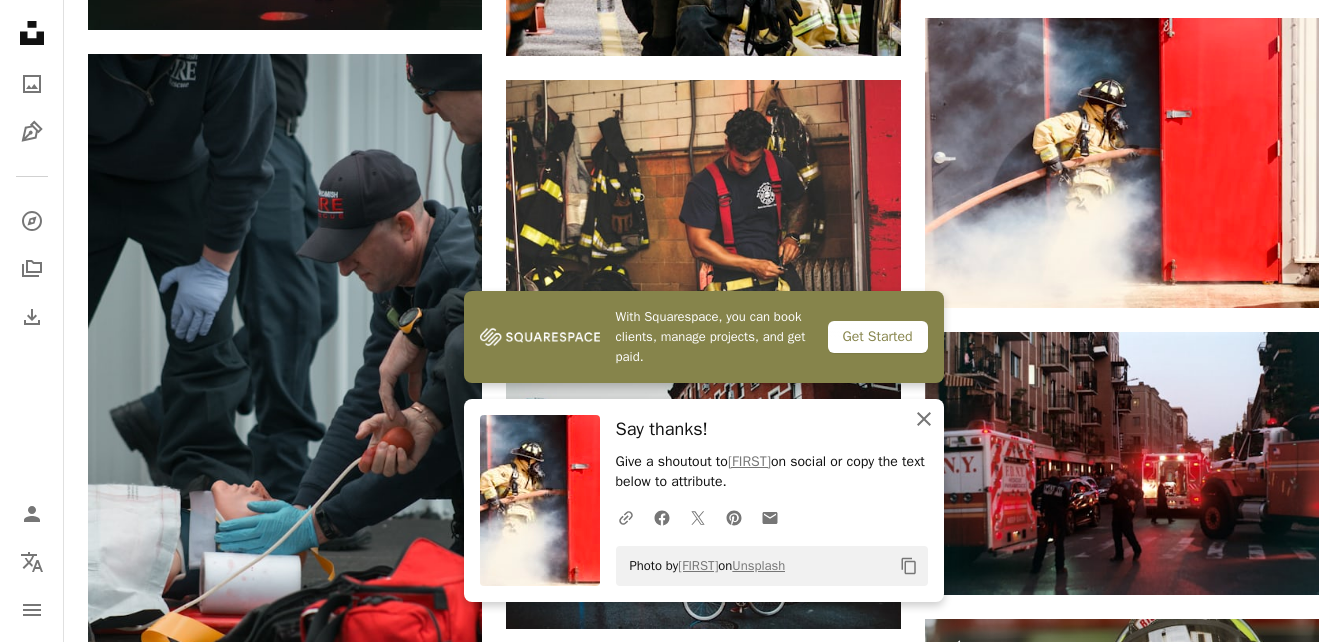 click on "An X shape" 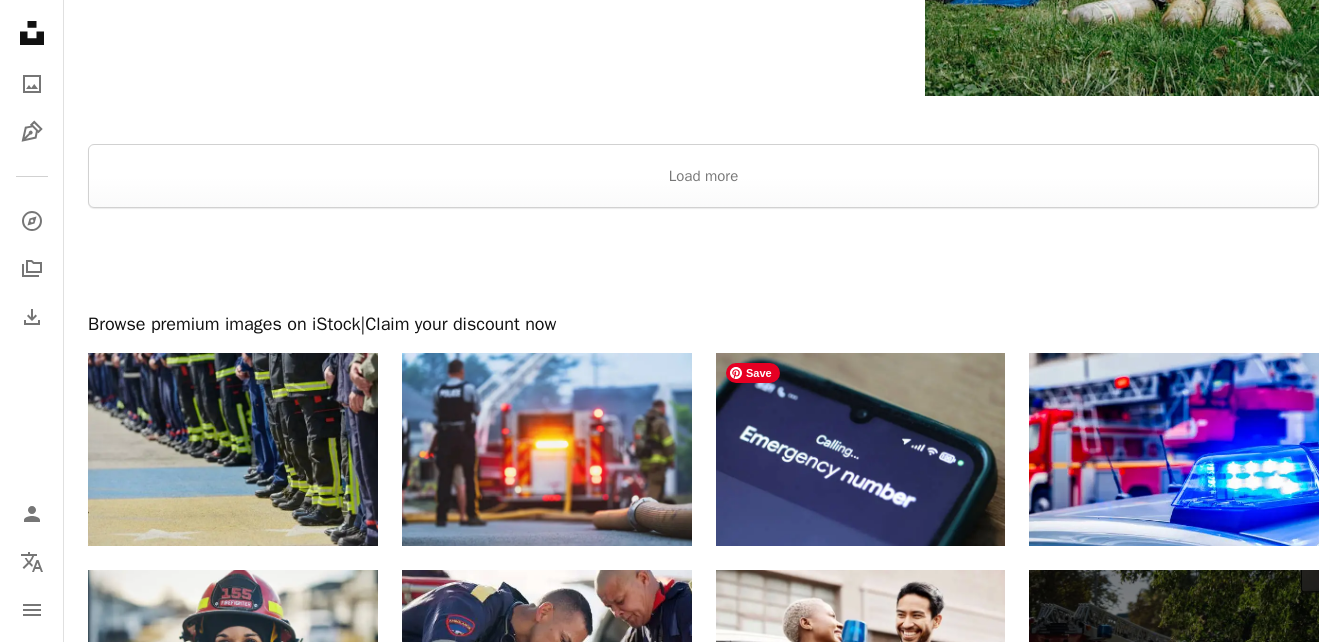 scroll, scrollTop: 3209, scrollLeft: 0, axis: vertical 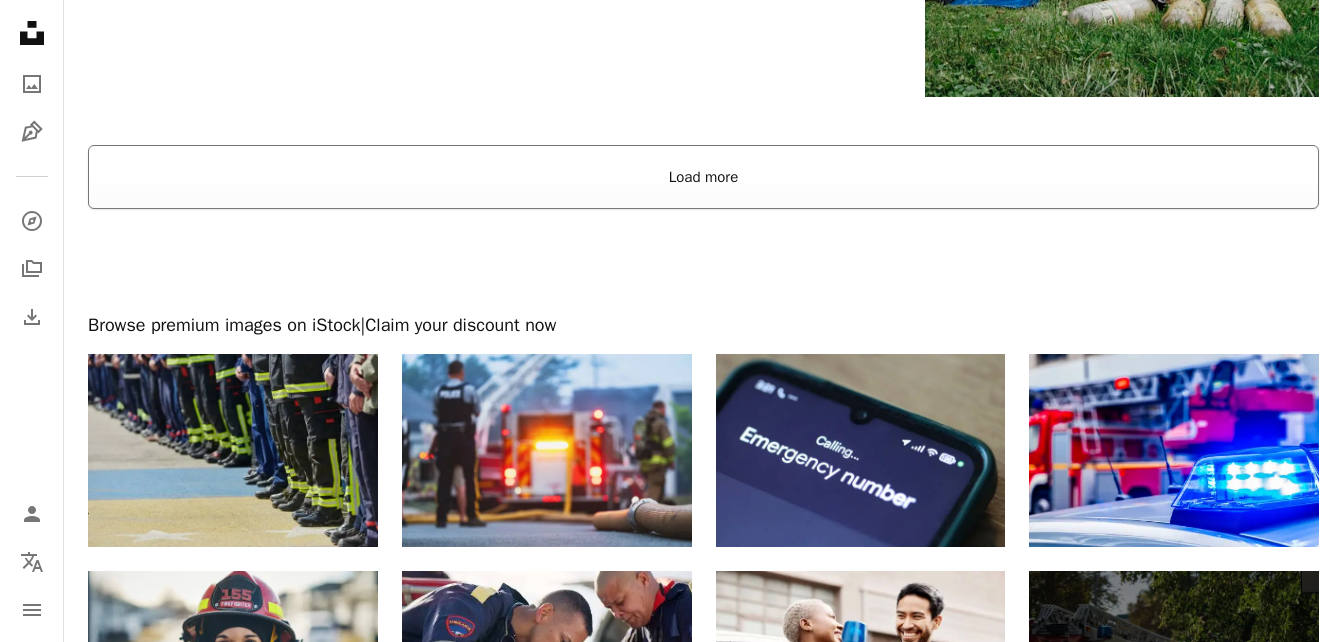 click on "Load more" at bounding box center [703, 177] 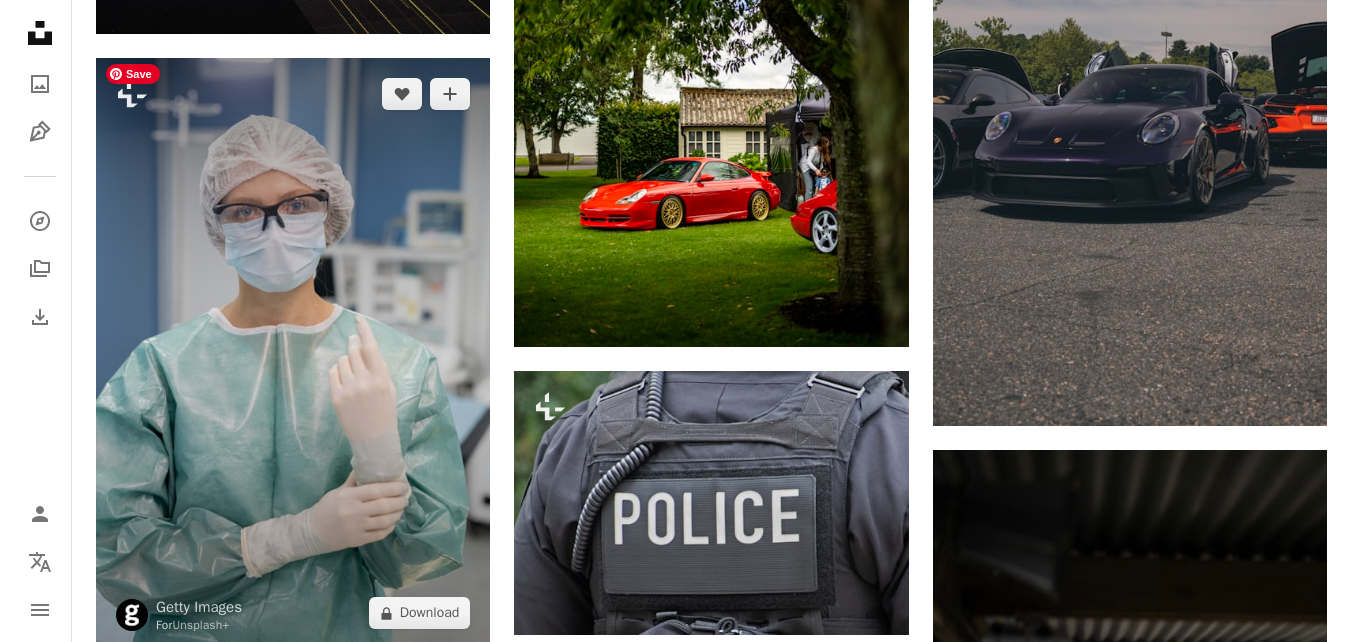 scroll, scrollTop: 28063, scrollLeft: 0, axis: vertical 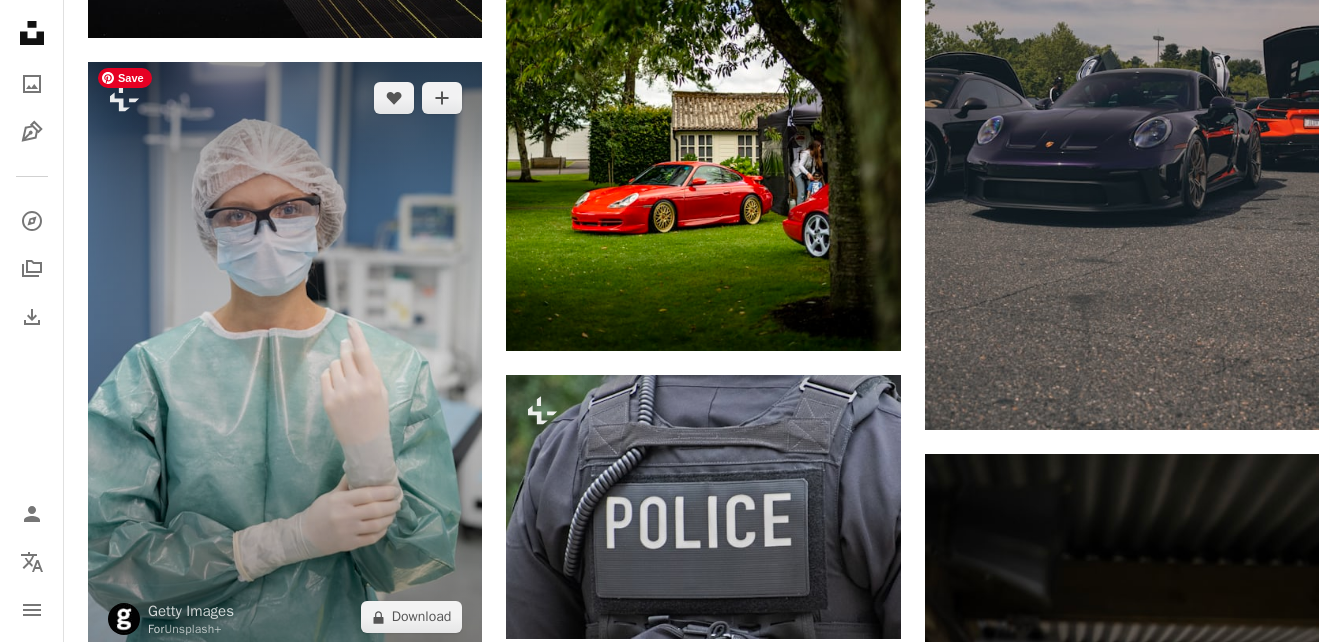 click at bounding box center (285, 357) 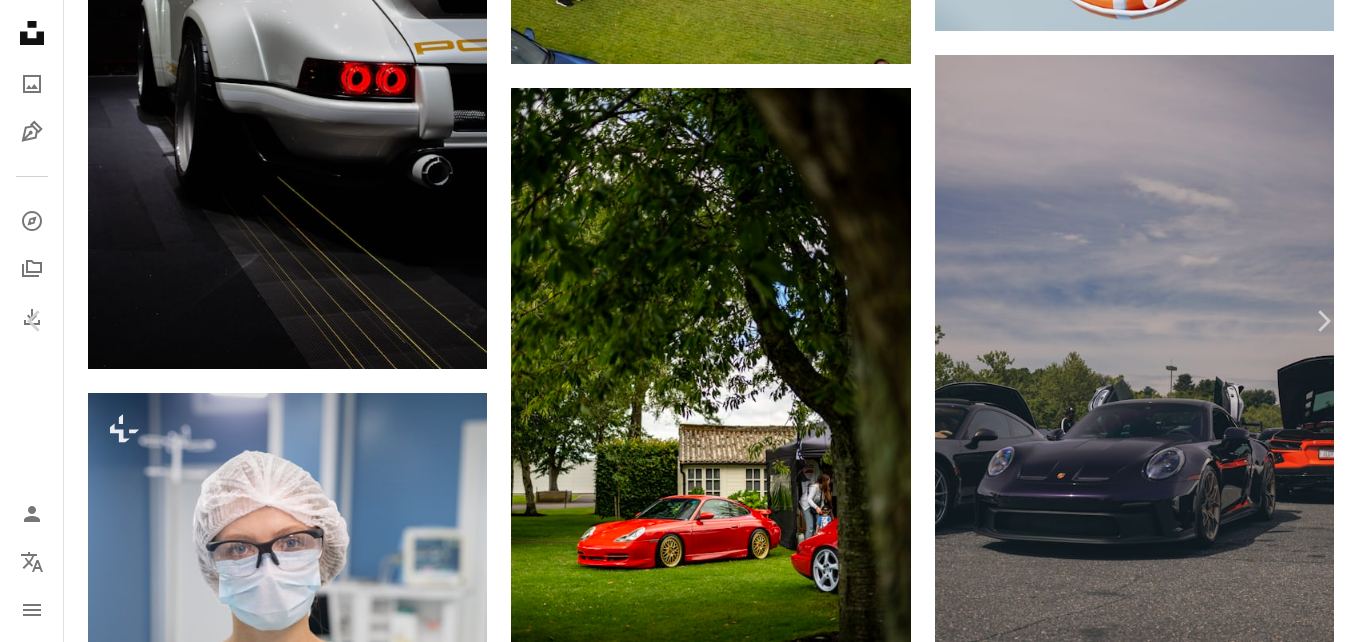 scroll, scrollTop: 70, scrollLeft: 0, axis: vertical 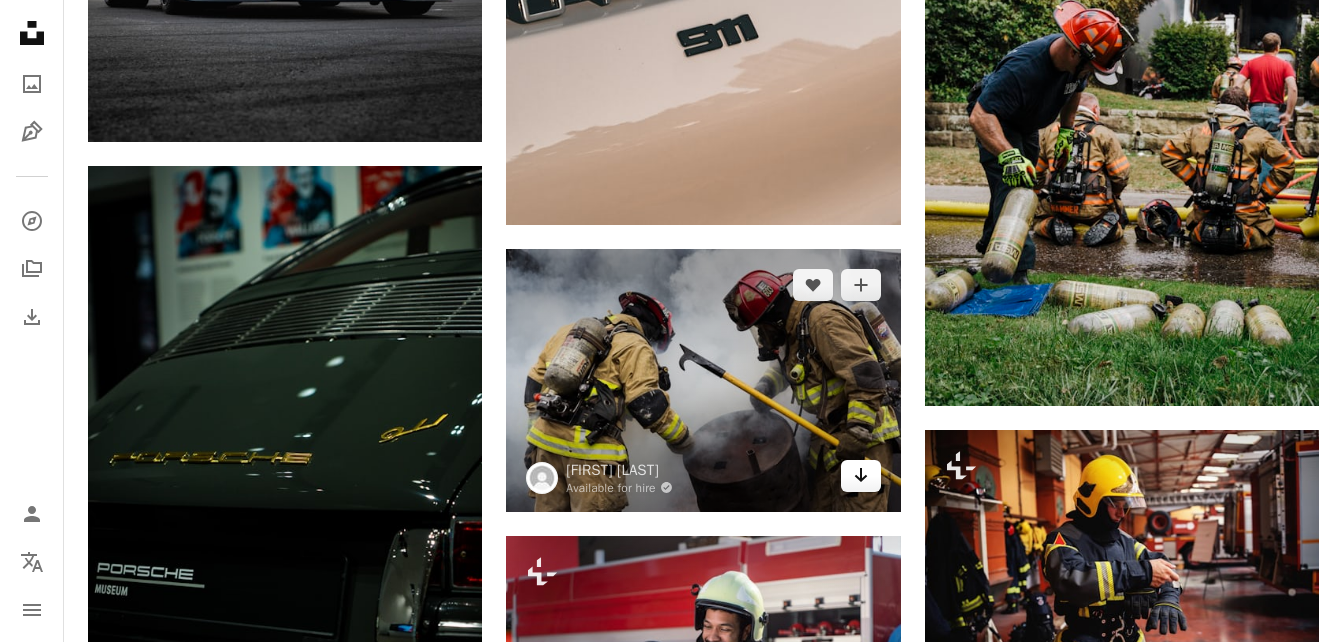 click on "Arrow pointing down" at bounding box center [861, 476] 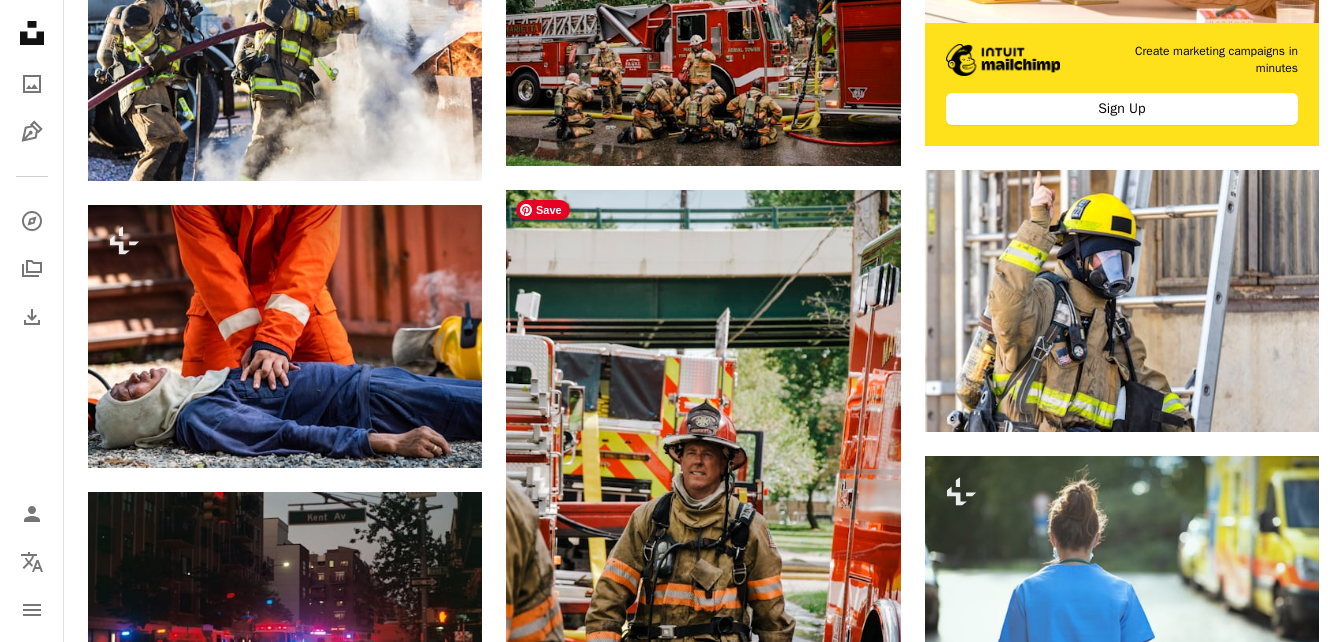 scroll, scrollTop: 867, scrollLeft: 0, axis: vertical 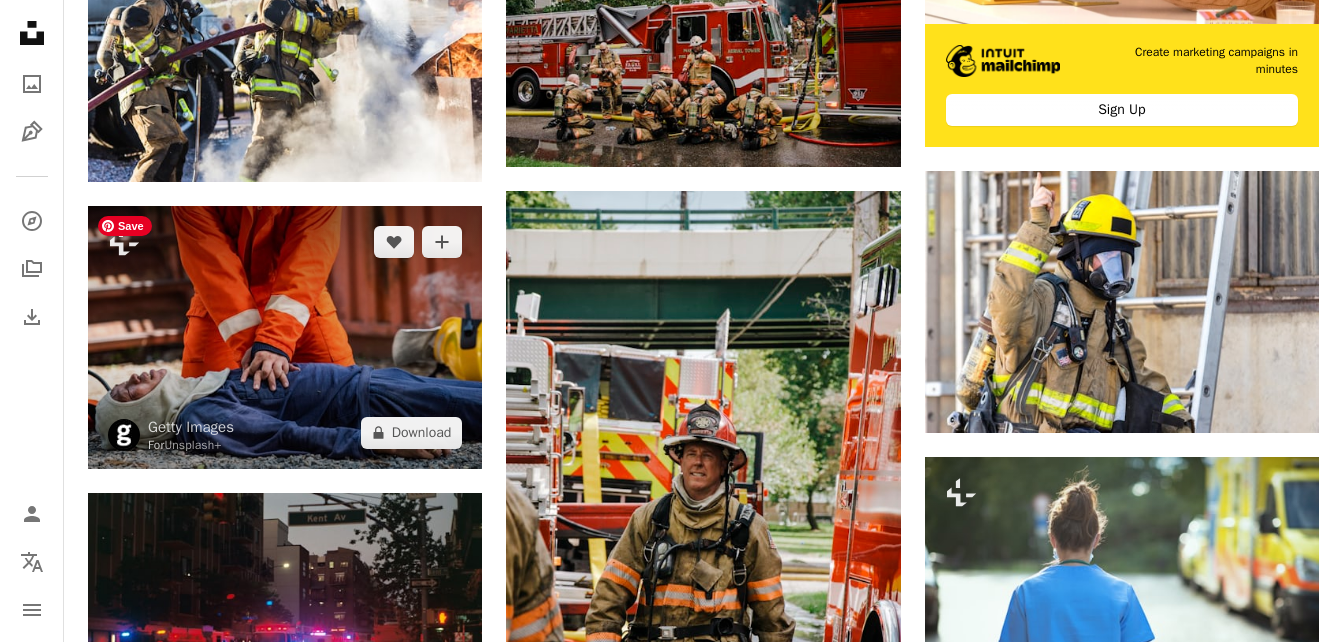 click at bounding box center (285, 337) 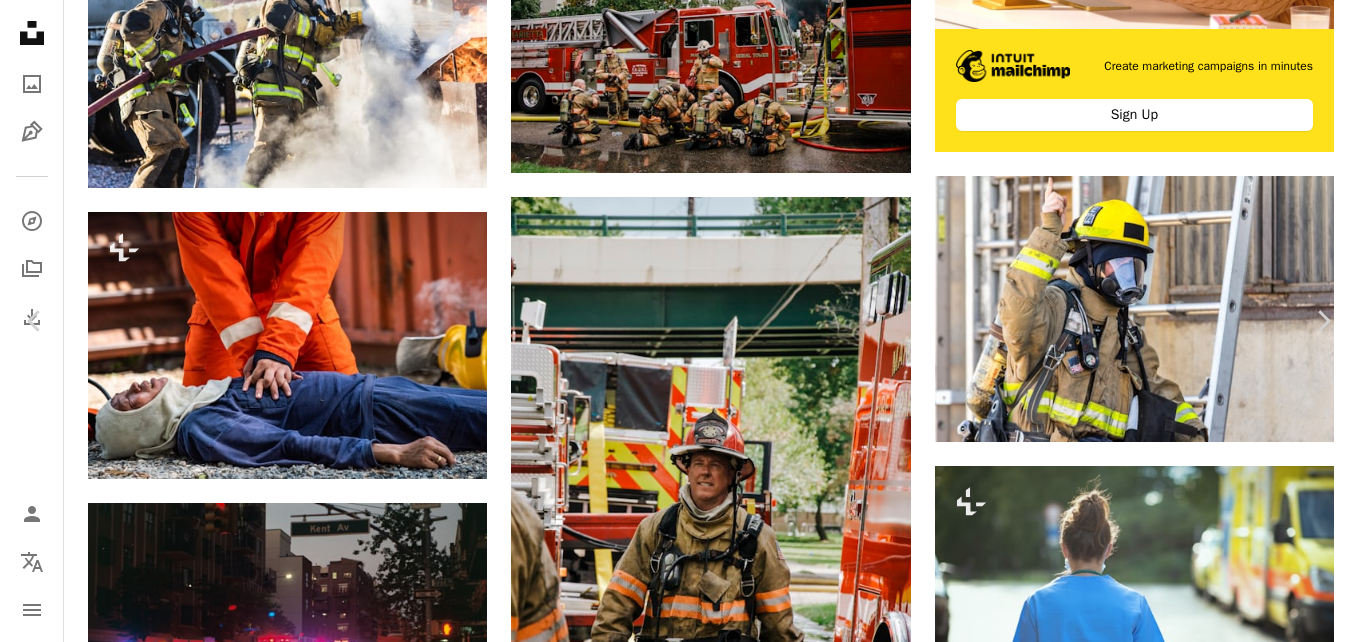 click on "An X shape" at bounding box center [20, 20] 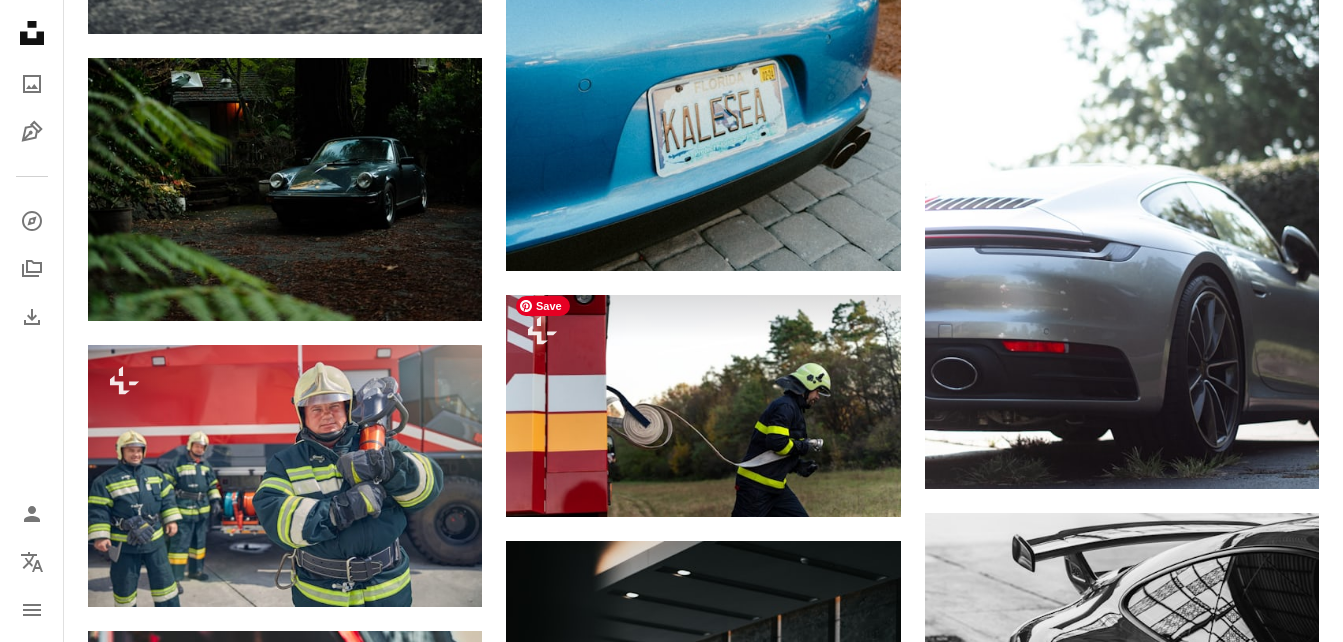 scroll, scrollTop: 72267, scrollLeft: 0, axis: vertical 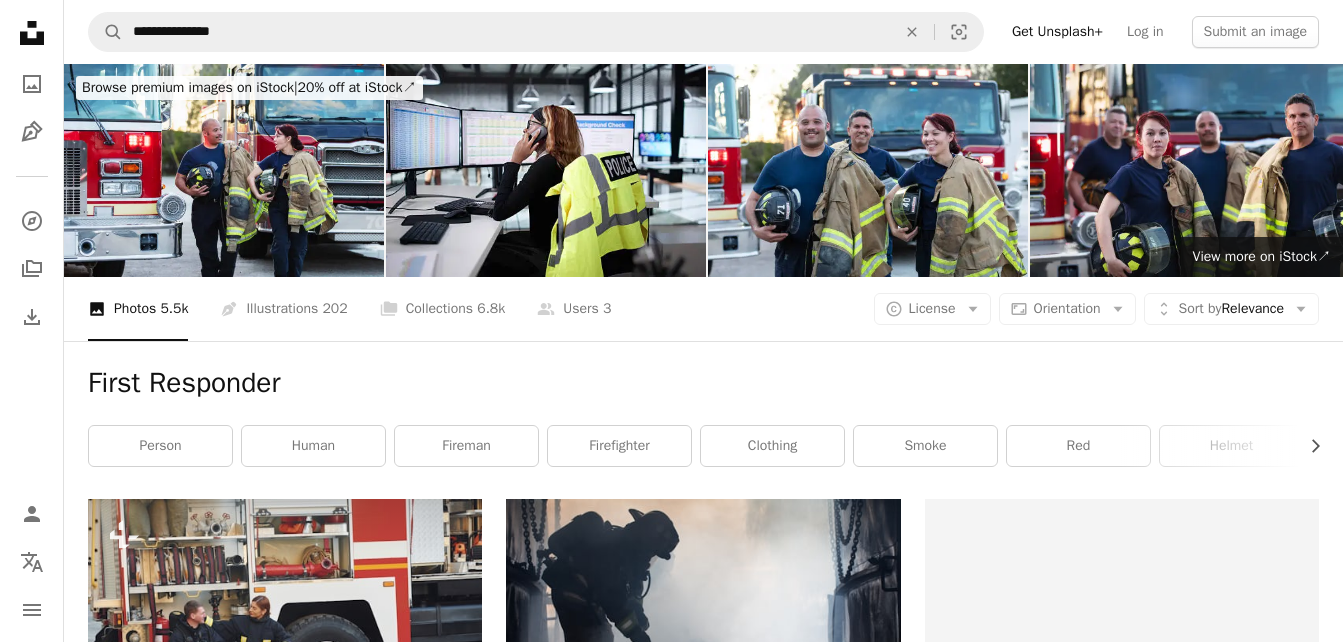 click at bounding box center (285, 72092) 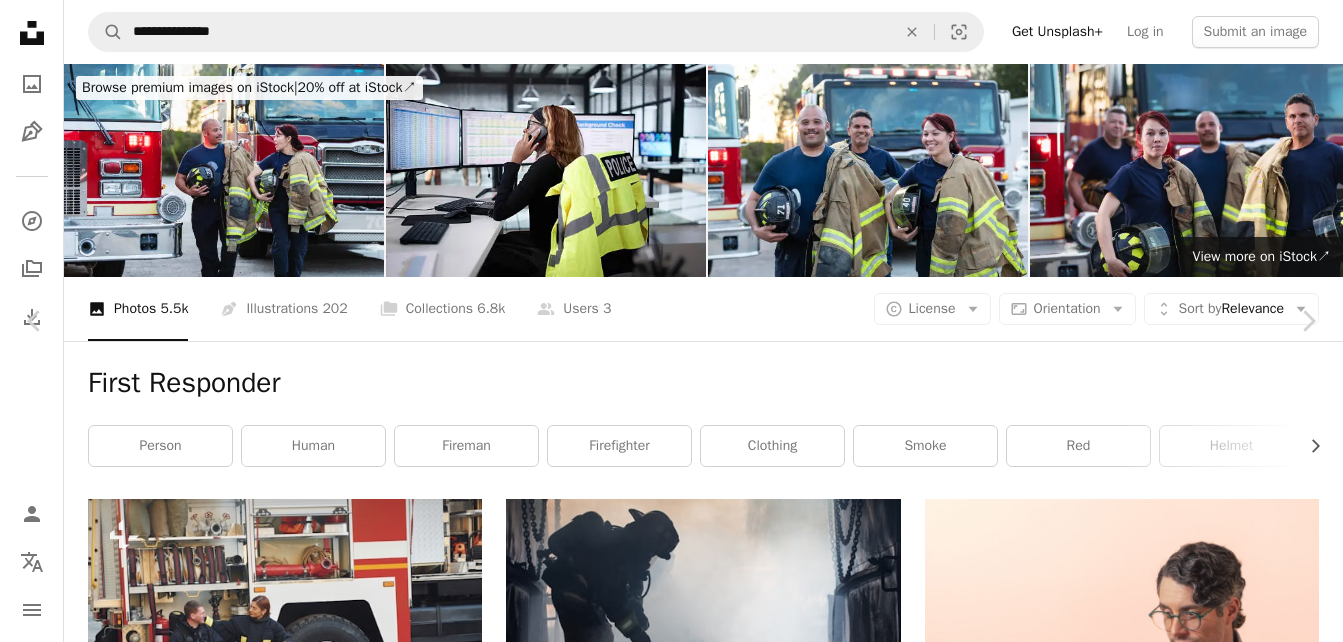 click on "An X shape" at bounding box center [20, 20] 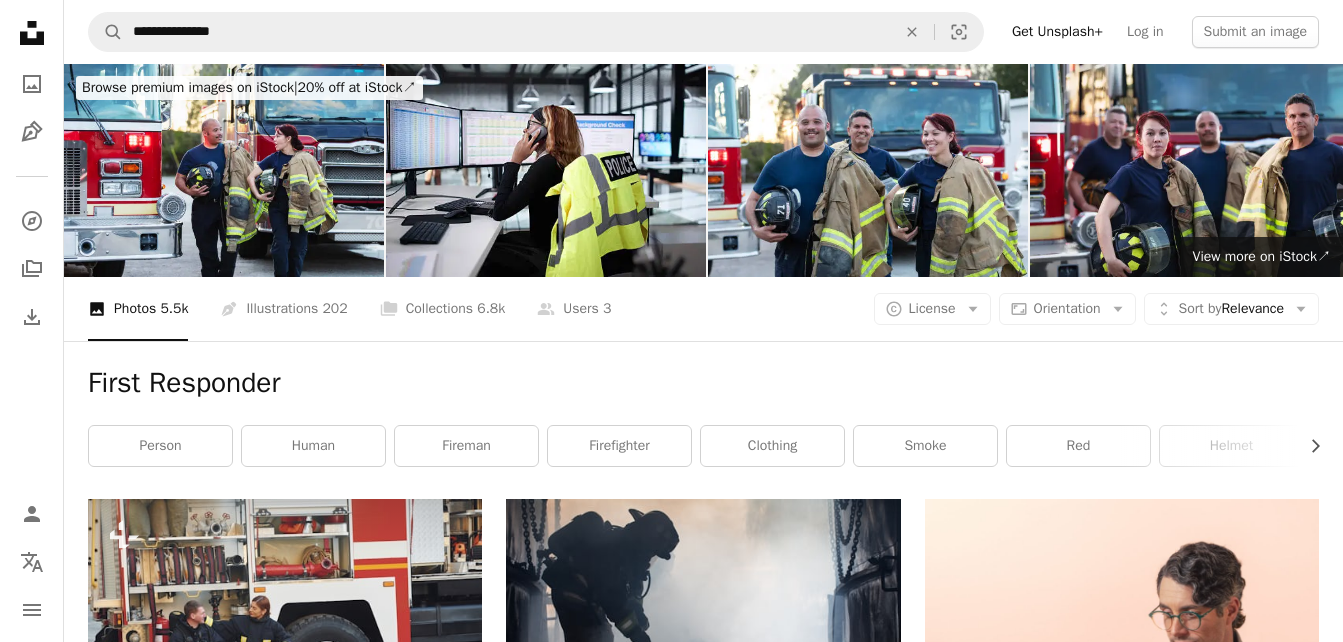 scroll, scrollTop: 72267, scrollLeft: 0, axis: vertical 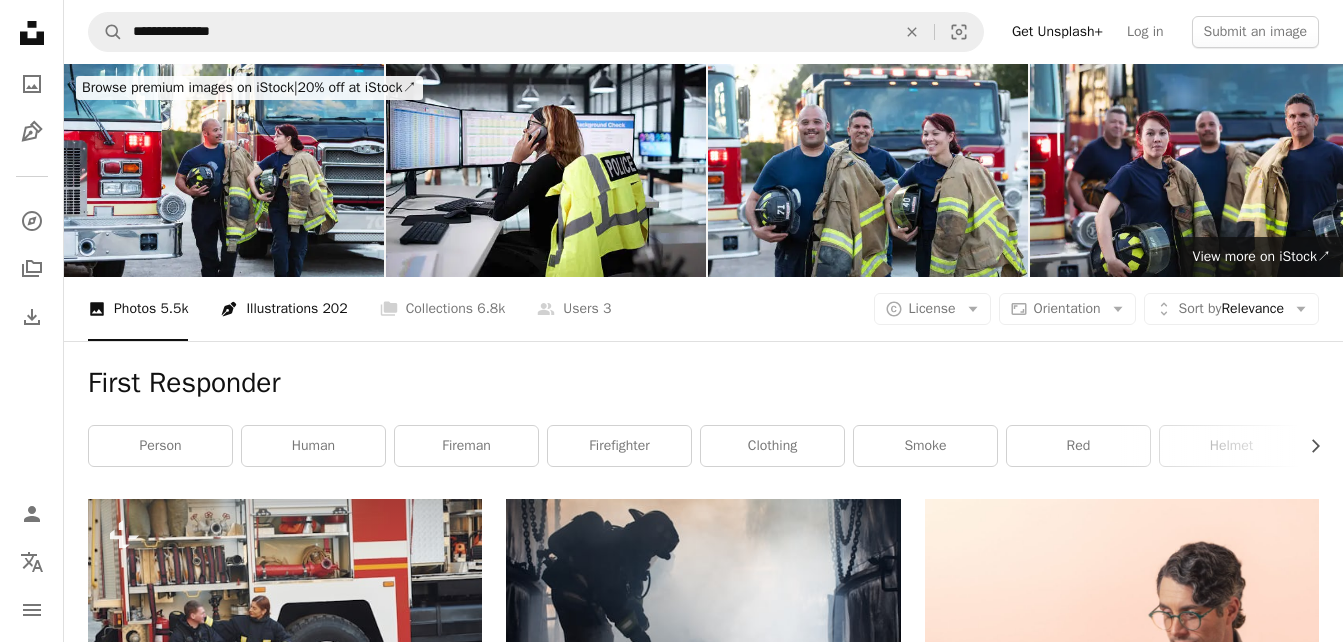 click on "Pen Tool Illustrations   202" at bounding box center [283, 309] 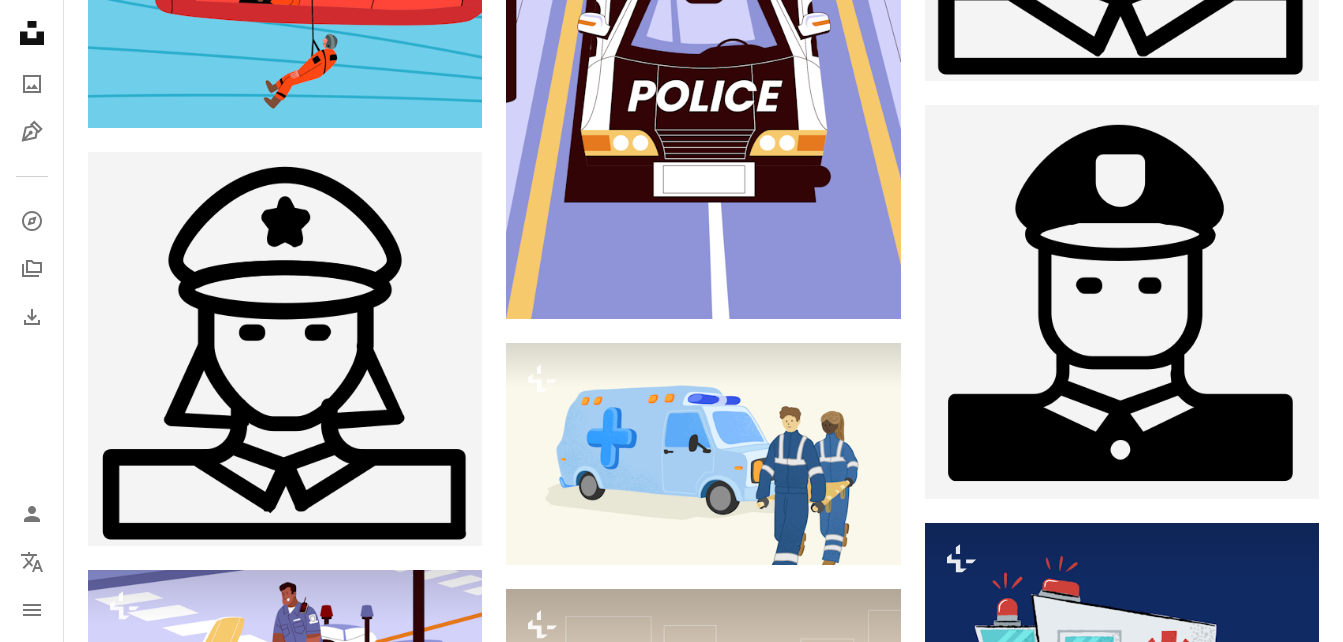 scroll, scrollTop: 1647, scrollLeft: 0, axis: vertical 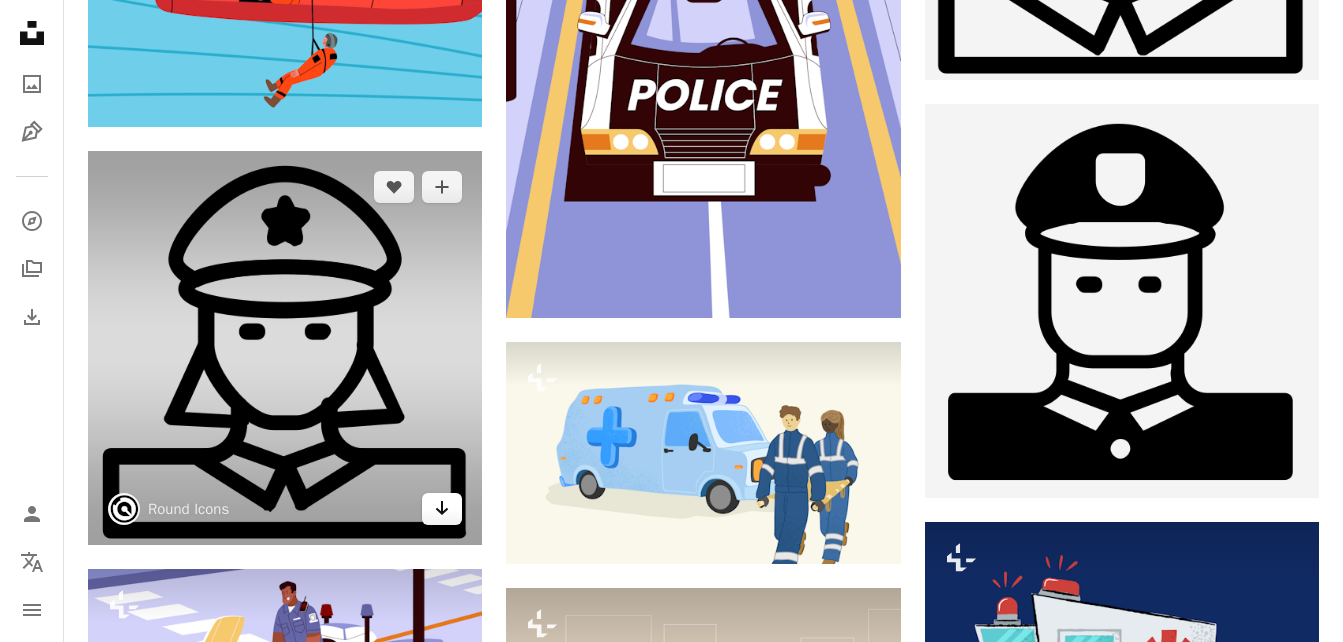 click on "Arrow pointing down" 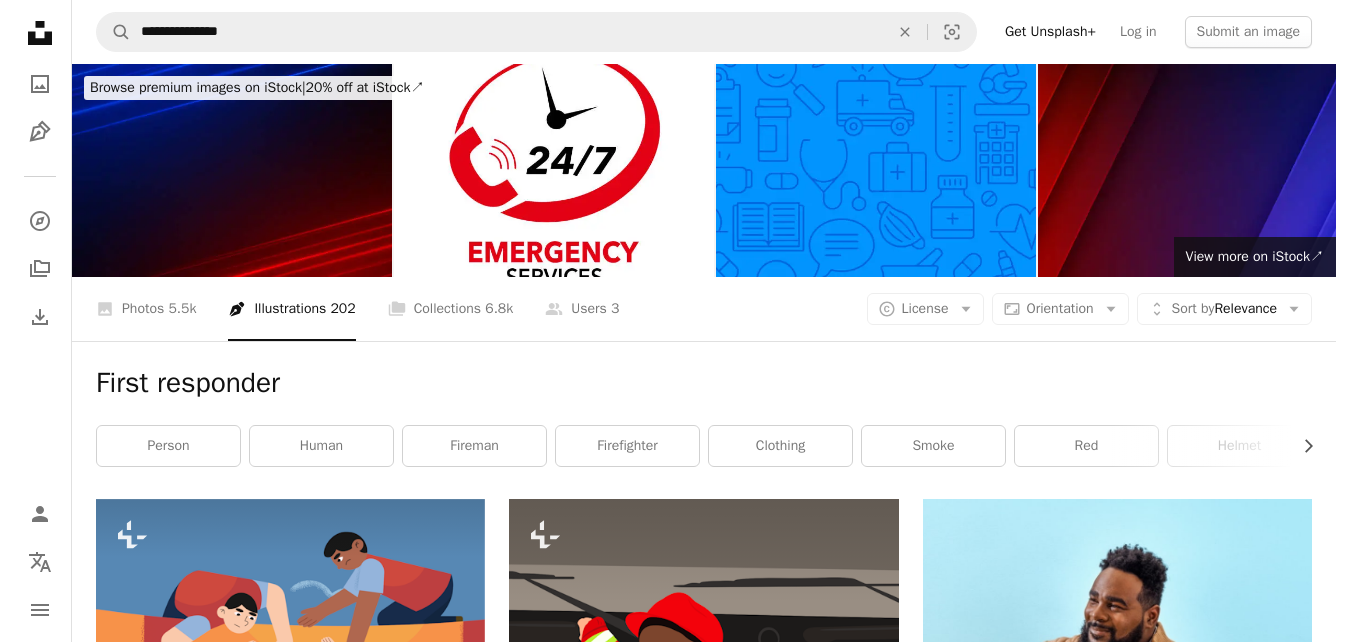 scroll, scrollTop: 0, scrollLeft: 0, axis: both 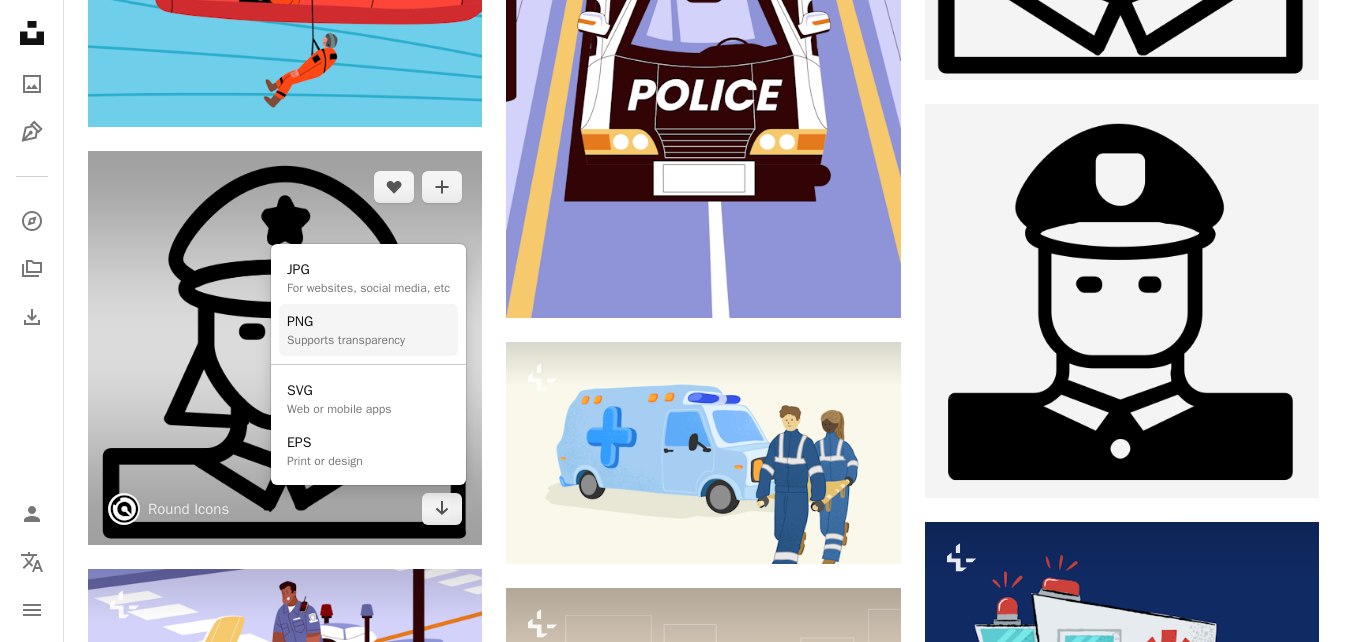 click on "Supports transparency" at bounding box center (346, 340) 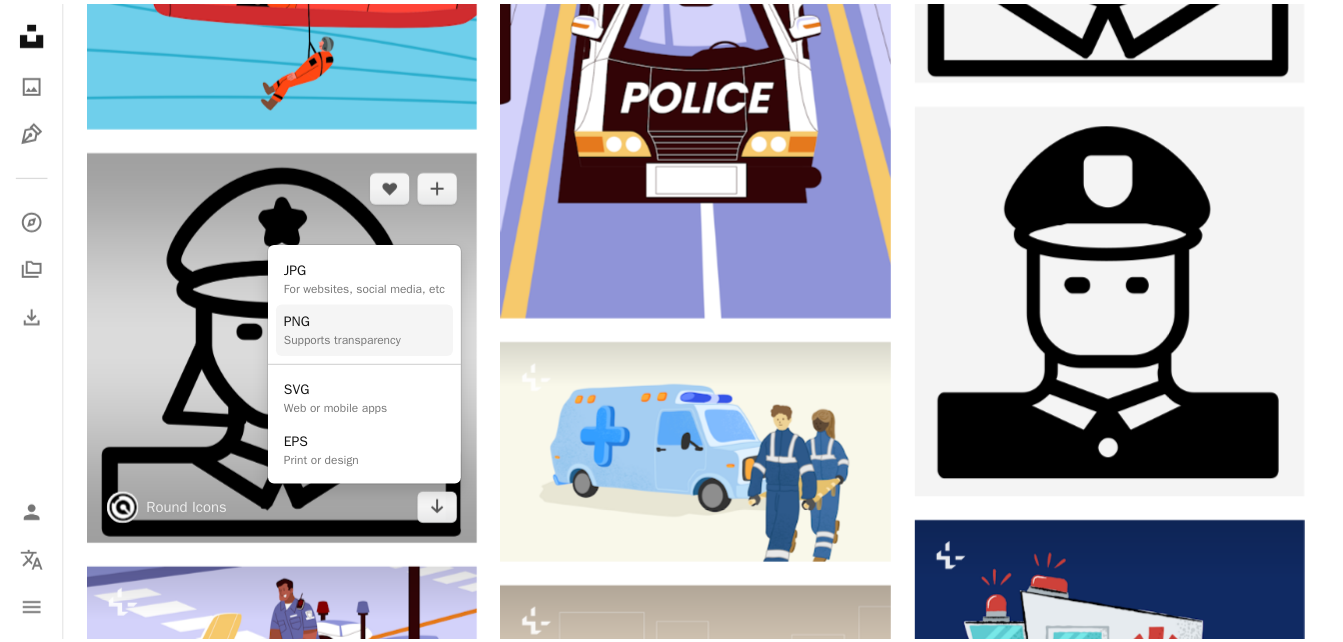 scroll, scrollTop: 1647, scrollLeft: 0, axis: vertical 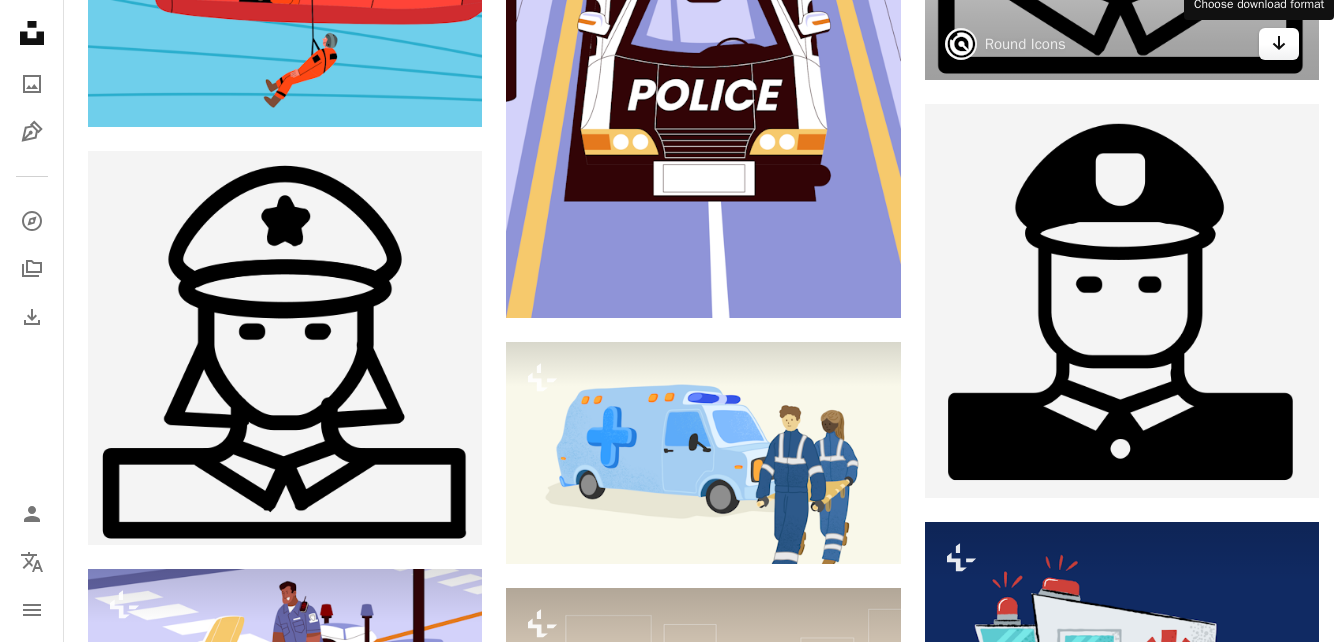 click on "Arrow pointing down" 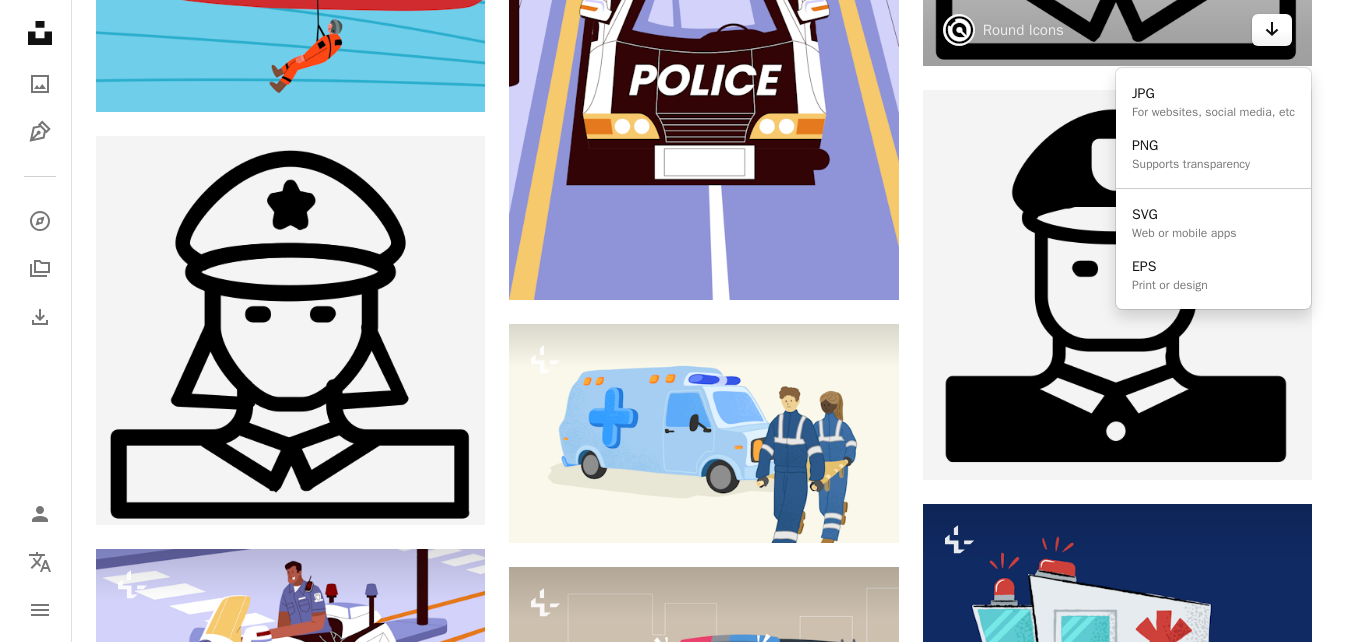 scroll, scrollTop: 0, scrollLeft: 0, axis: both 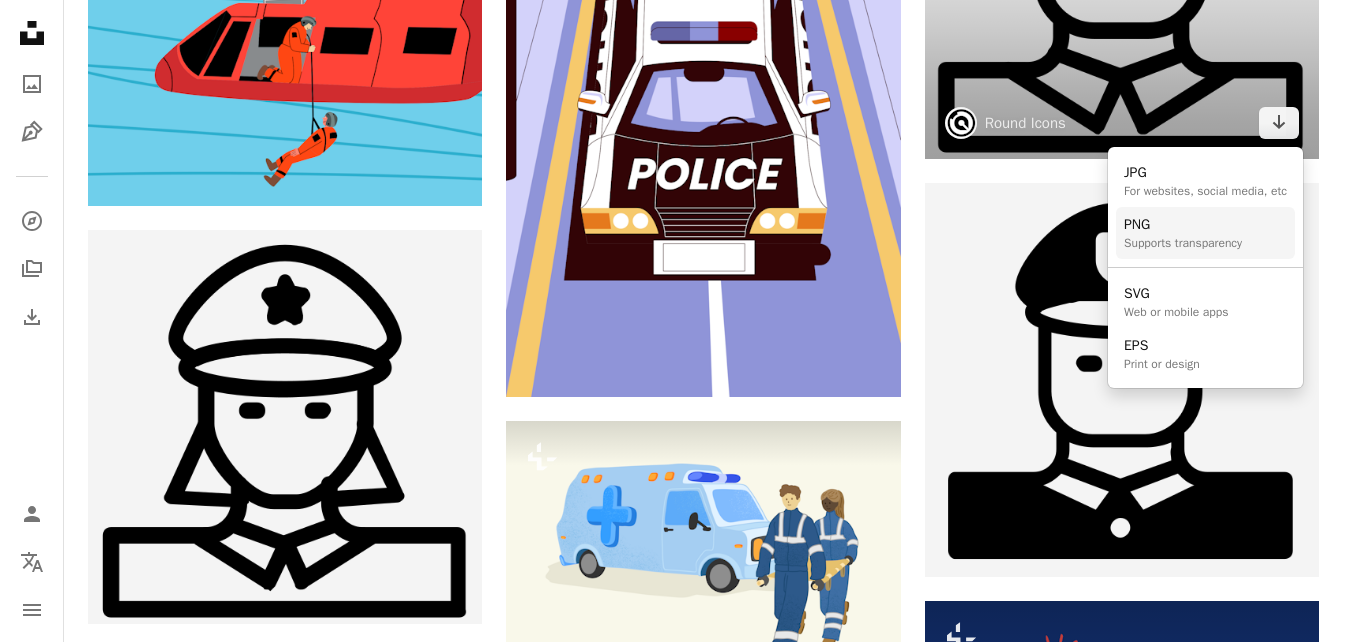 click on "PNG" at bounding box center (1183, 225) 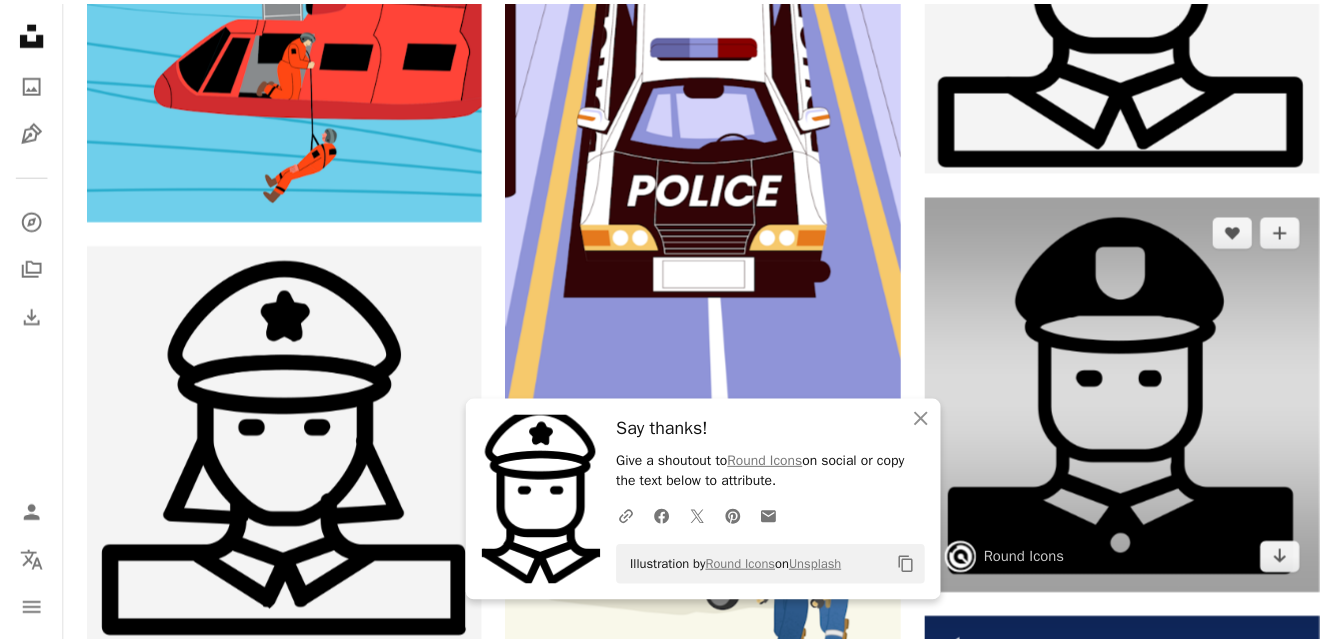 scroll, scrollTop: 1568, scrollLeft: 0, axis: vertical 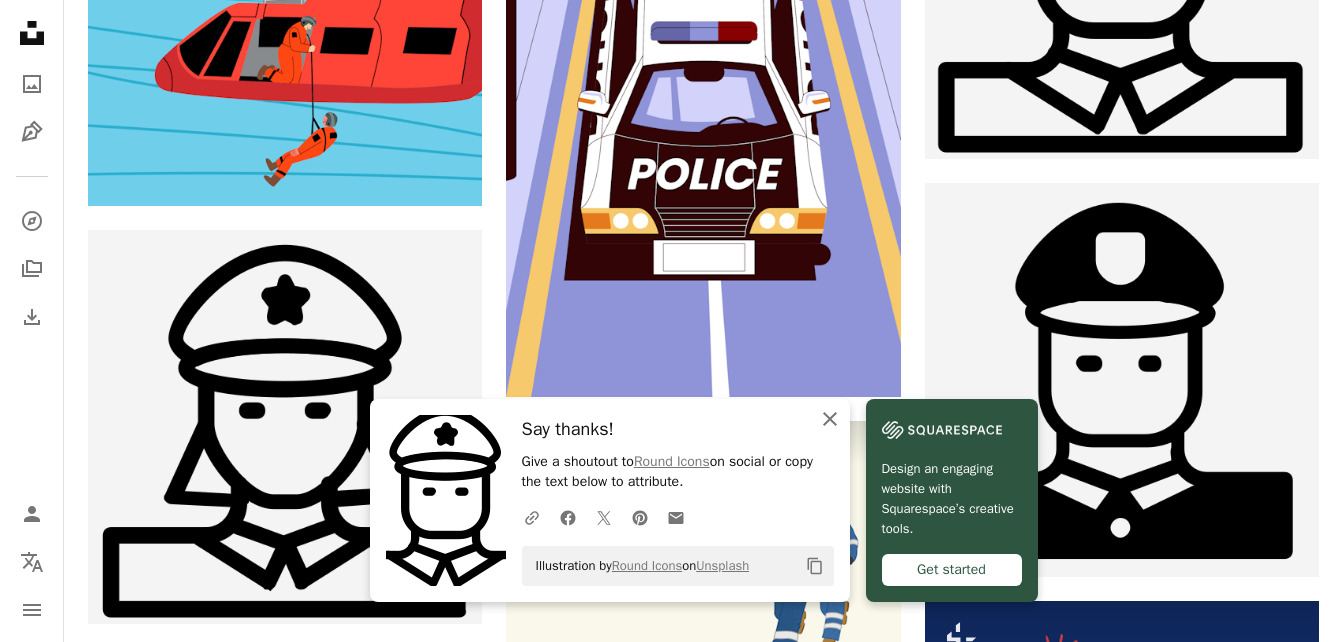 click on "An X shape" 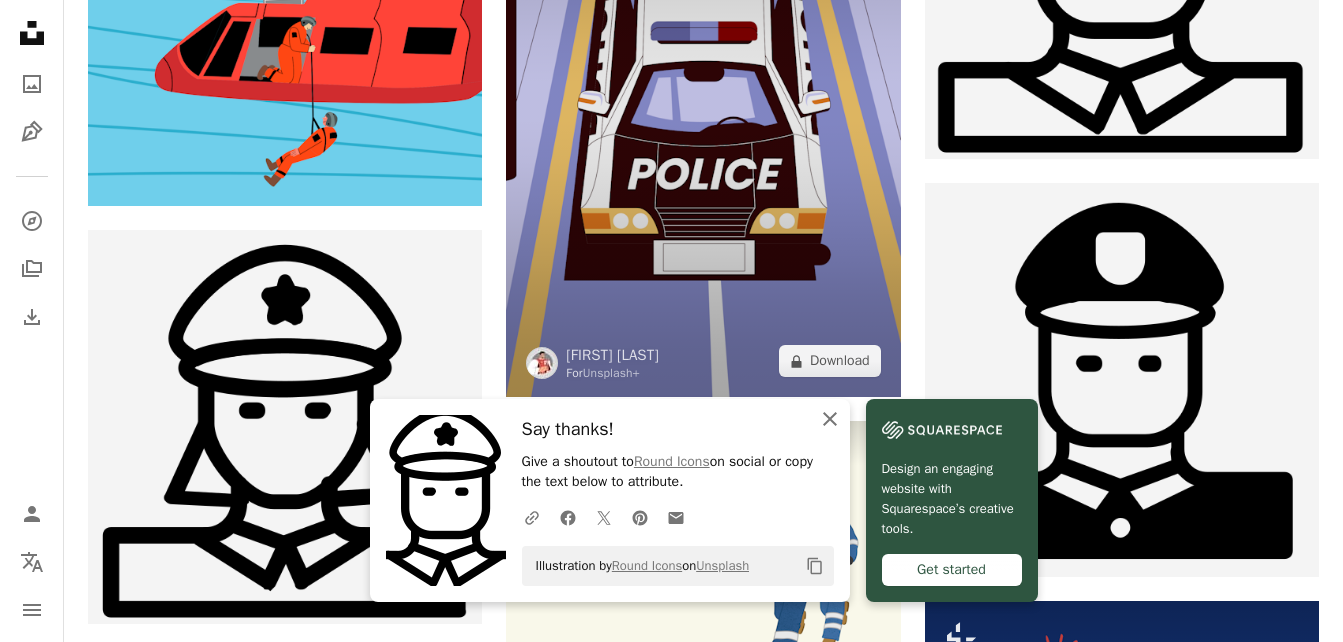 scroll, scrollTop: 2051, scrollLeft: 0, axis: vertical 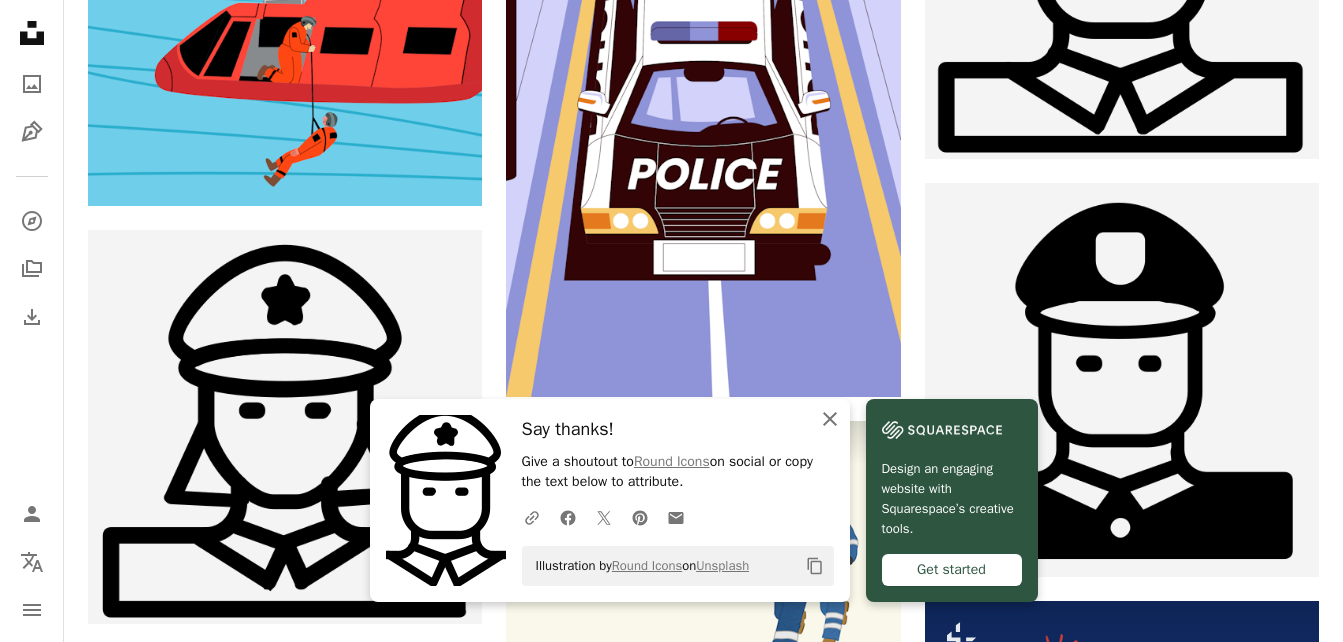 click 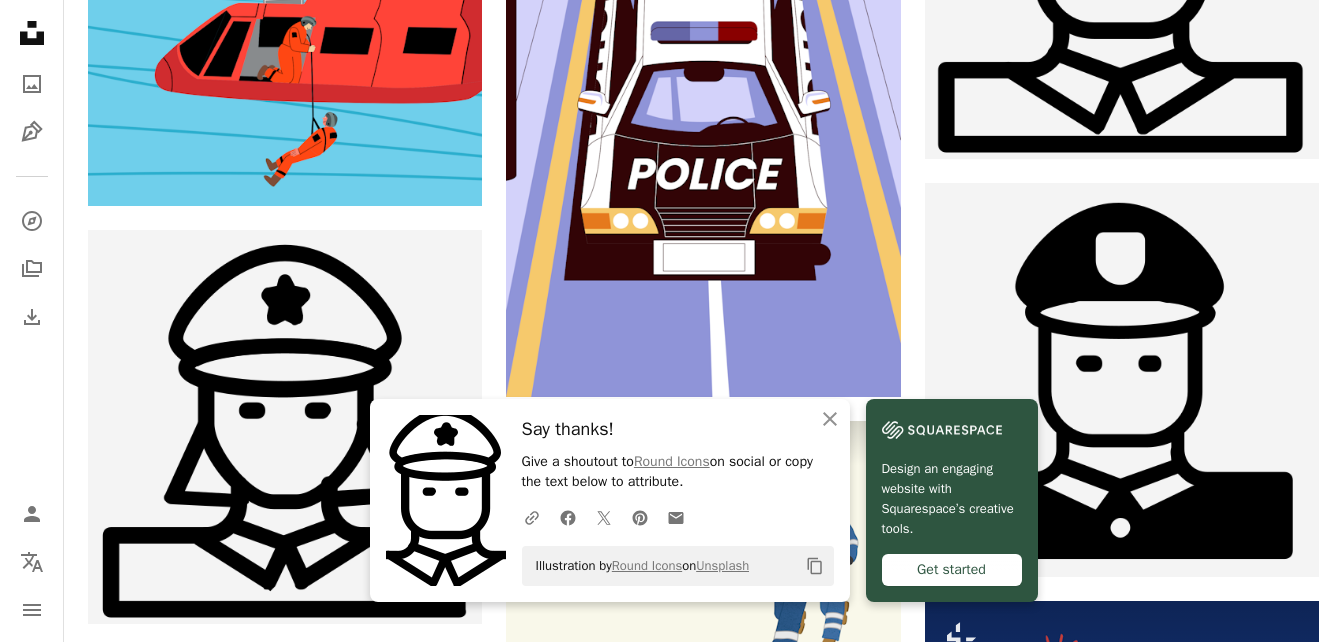 click at bounding box center [861, 2596] 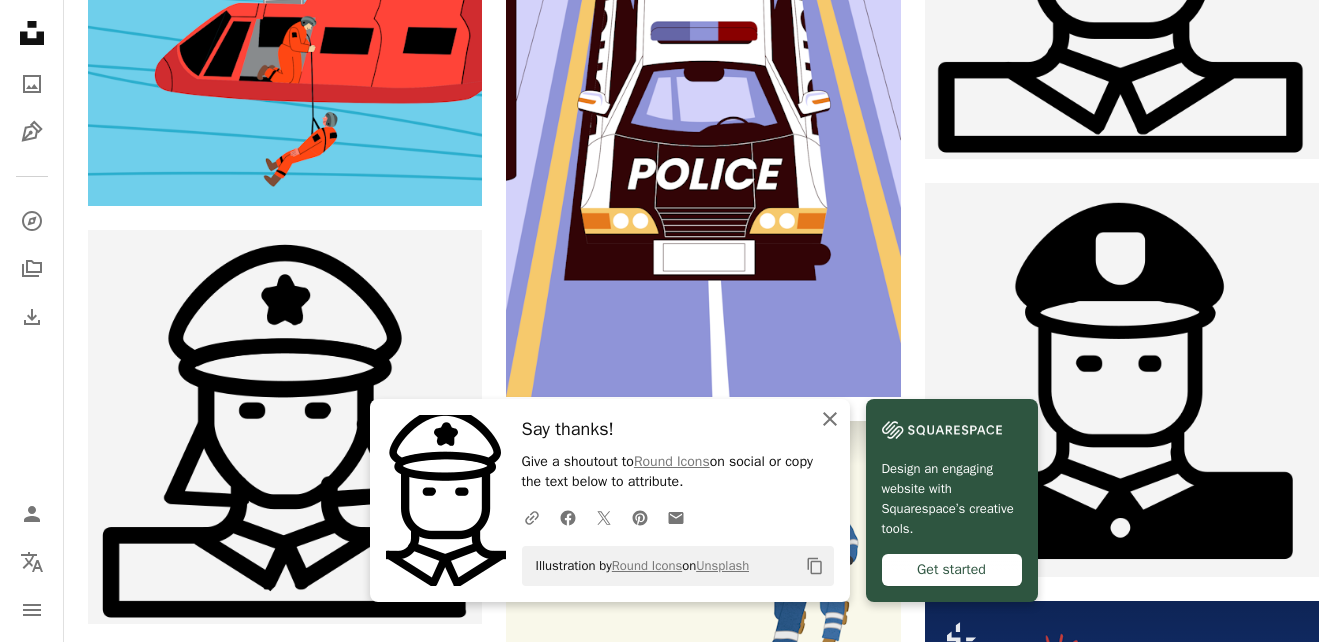 click 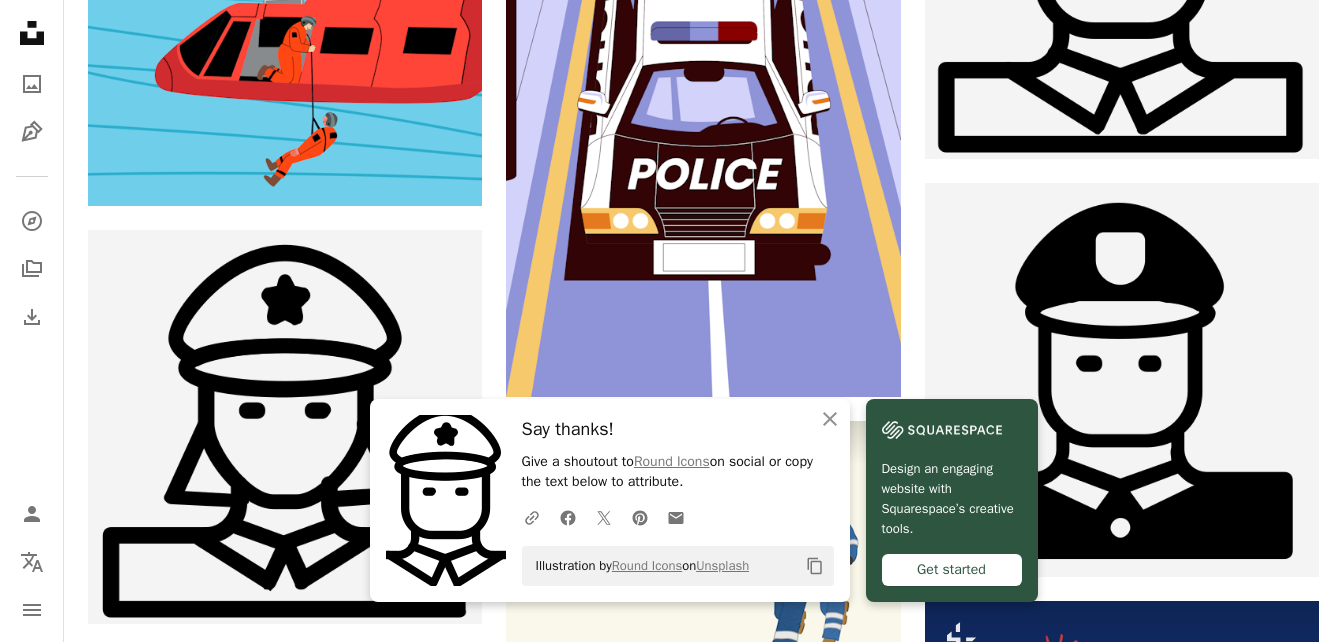 click on "Unsplash logo Make something awesome" at bounding box center (703, 2809) 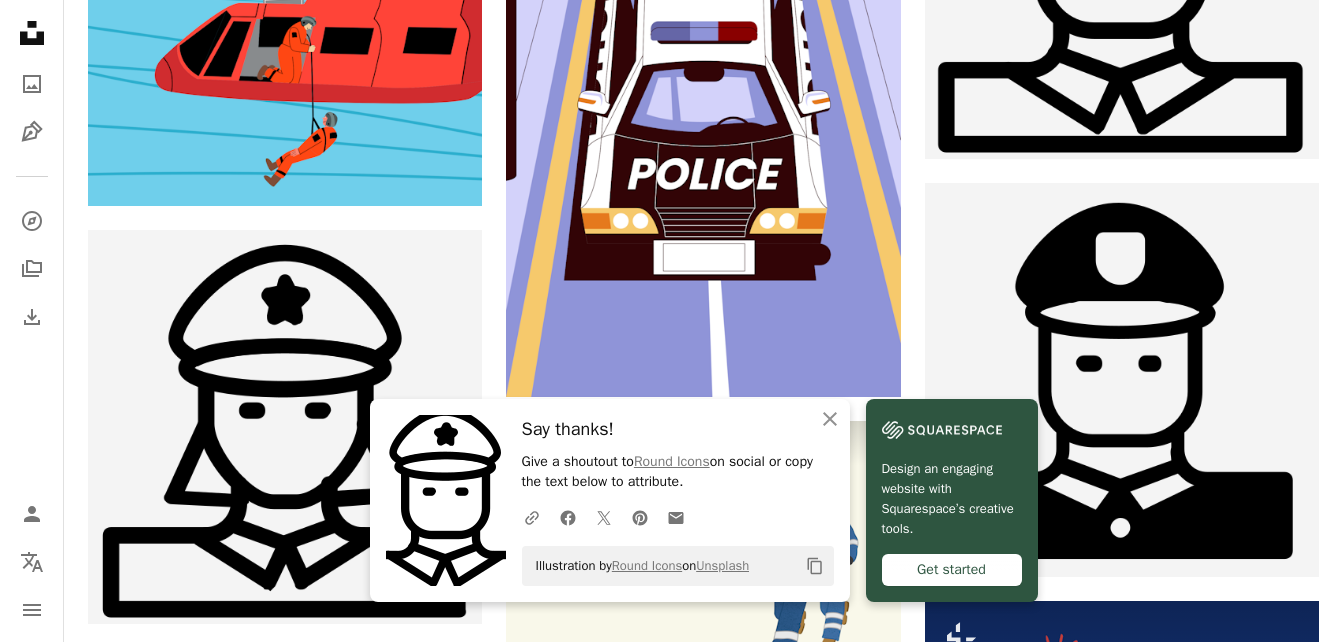 scroll, scrollTop: 0, scrollLeft: 0, axis: both 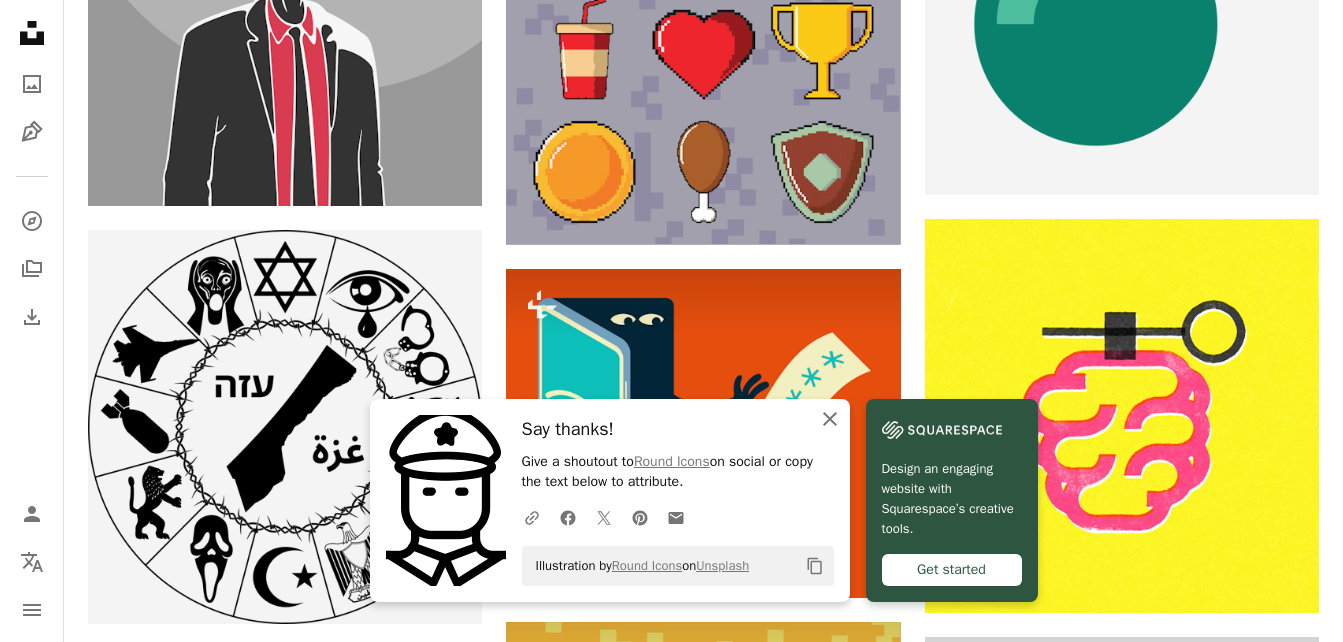 click 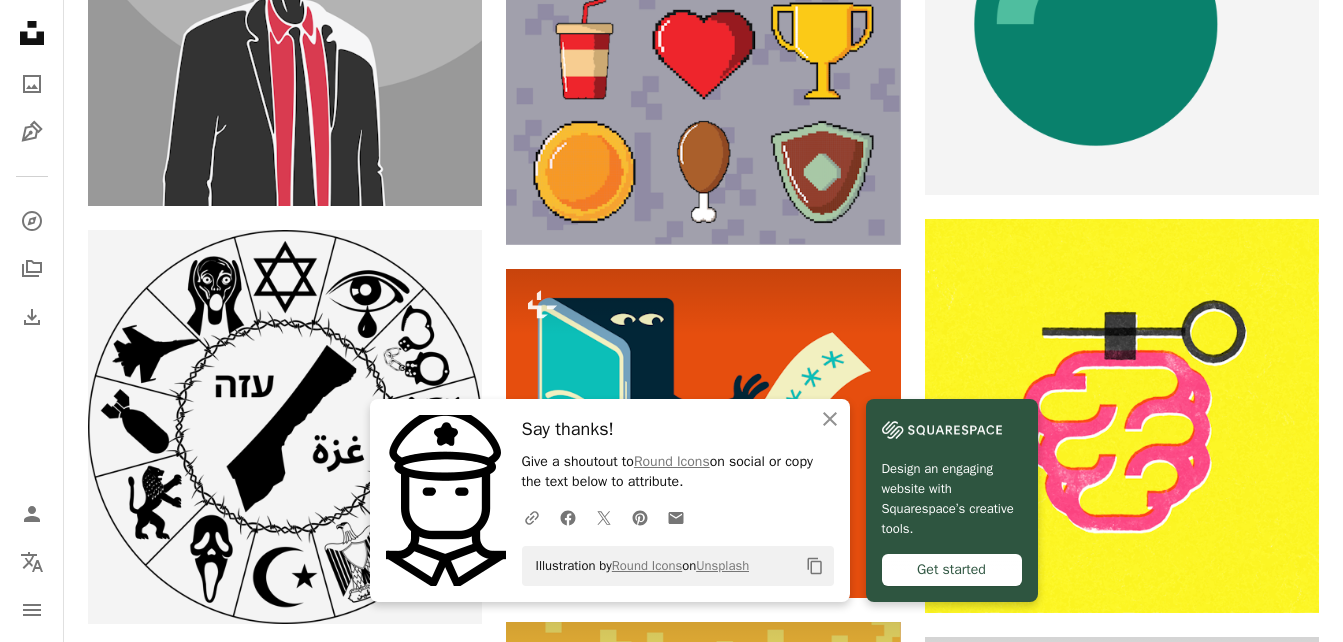 click on "Copy content" 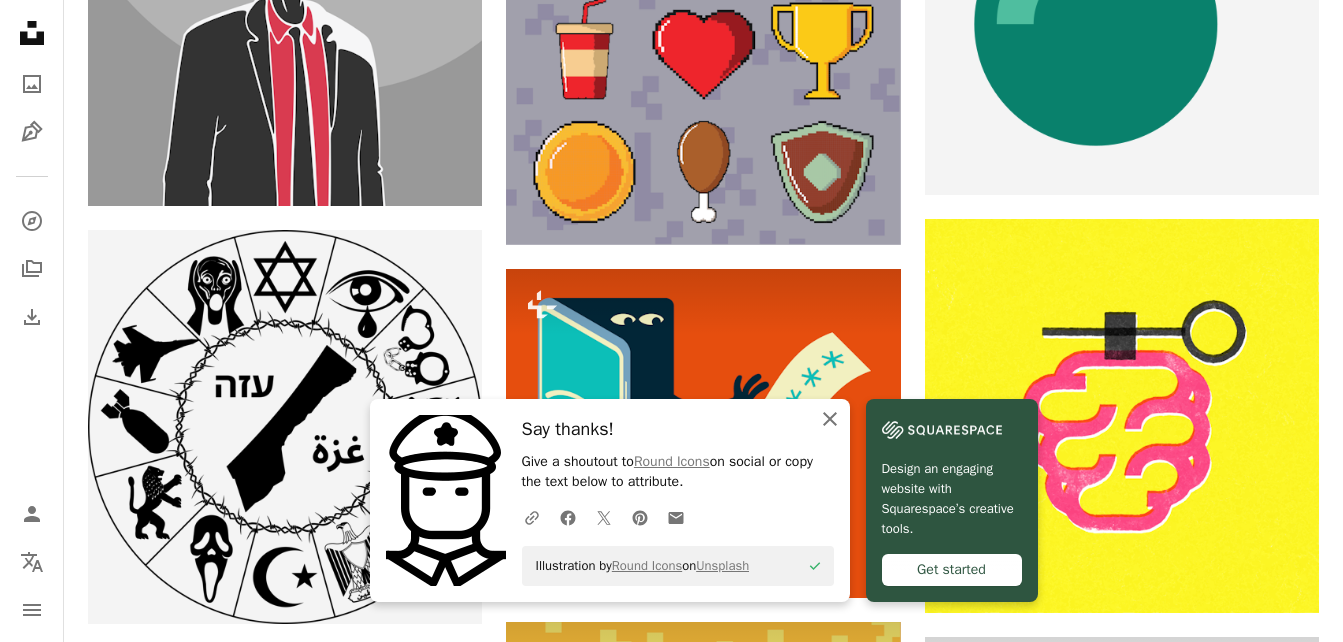 click 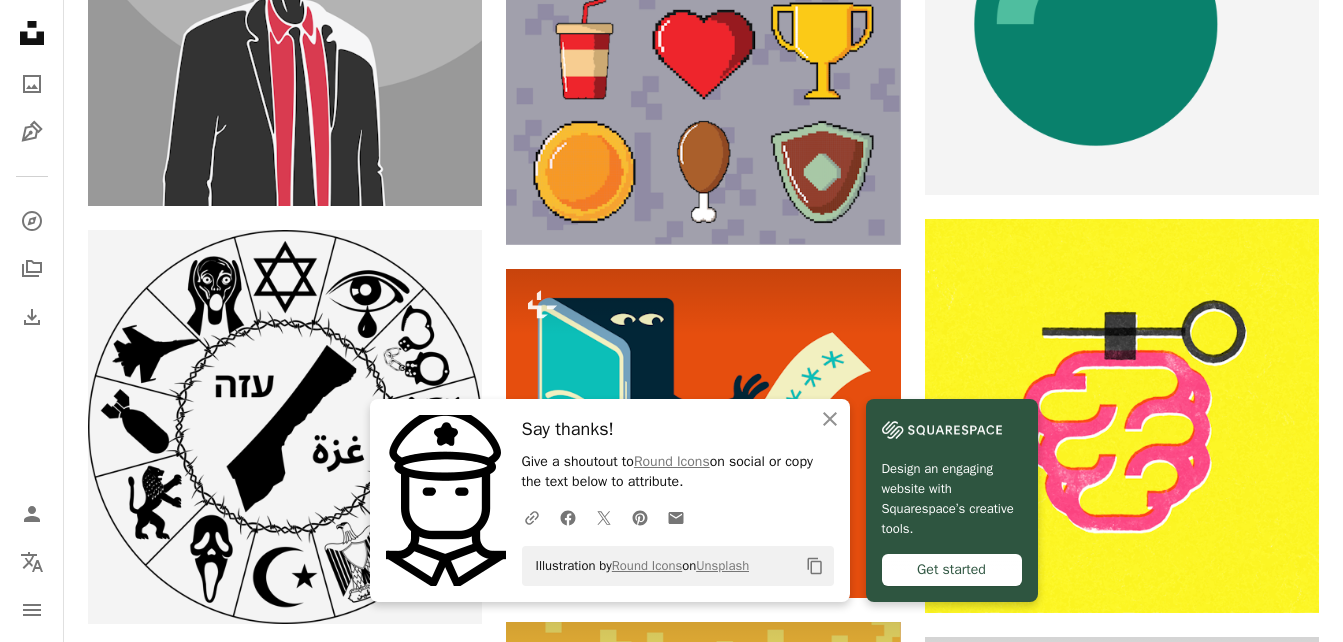 click on "Bomb" at bounding box center [703, -1185] 